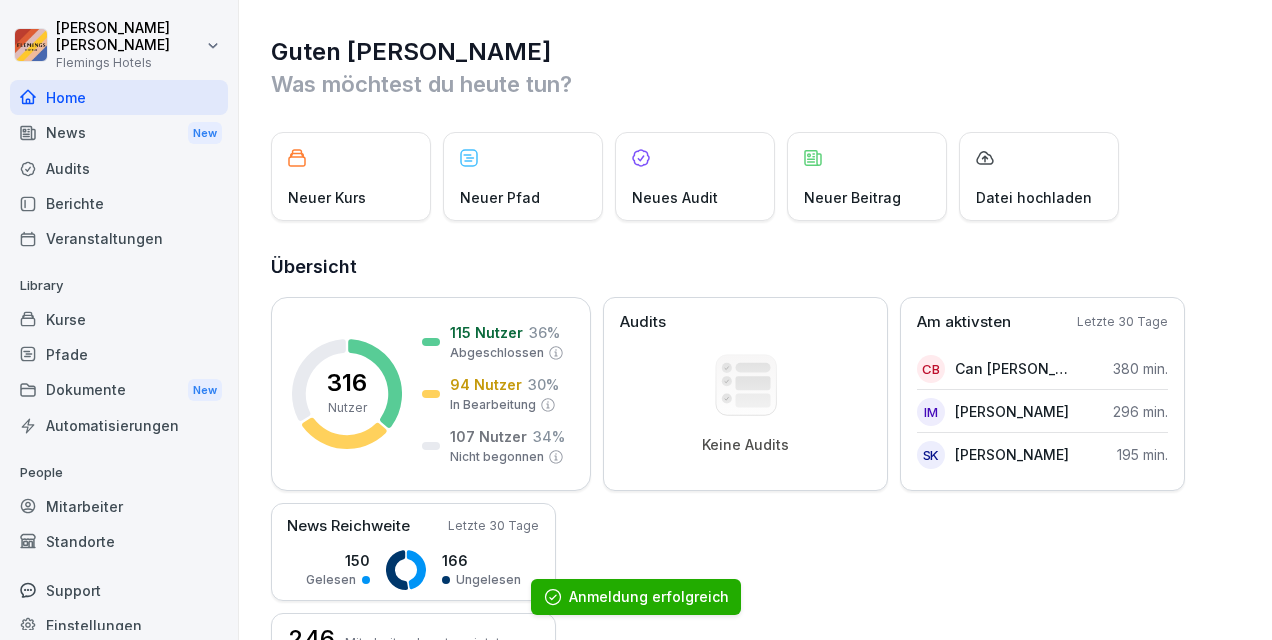 scroll, scrollTop: 0, scrollLeft: 0, axis: both 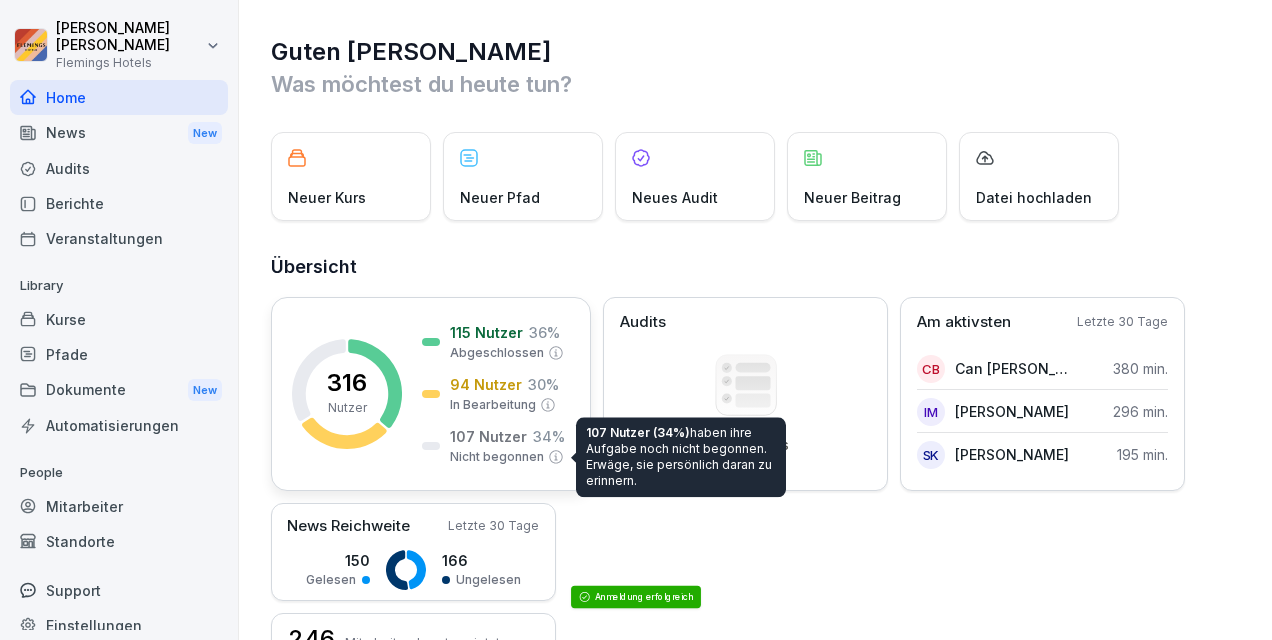 click on "Nicht begonnen" at bounding box center (497, 457) 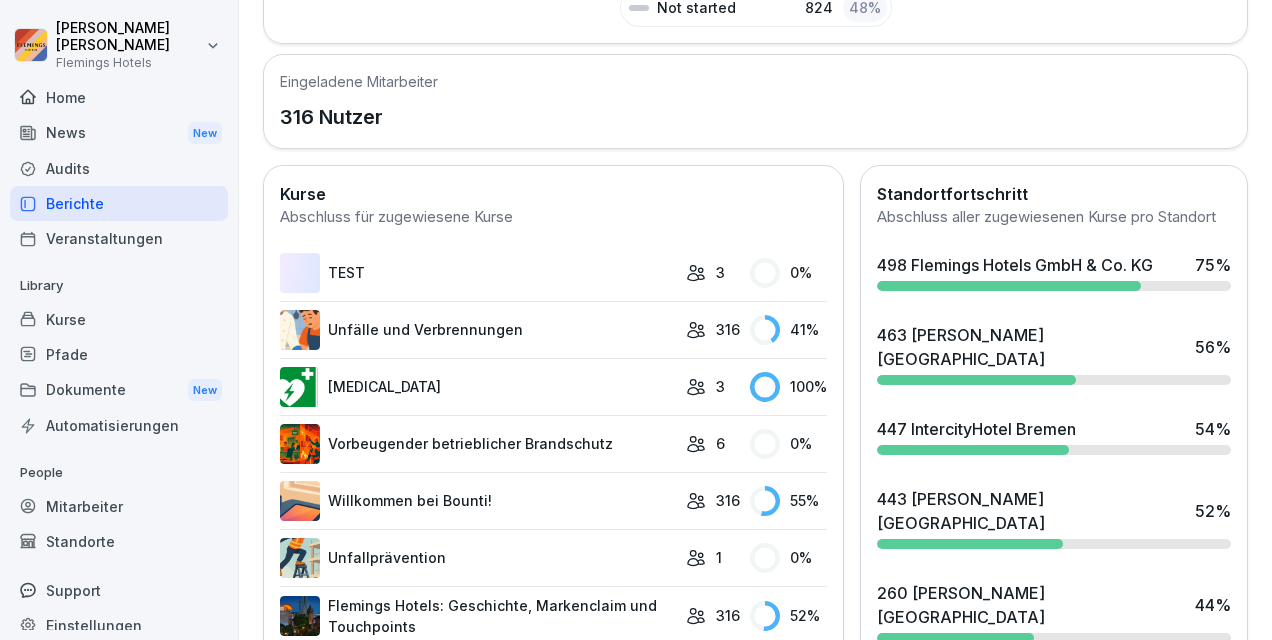 scroll, scrollTop: 300, scrollLeft: 0, axis: vertical 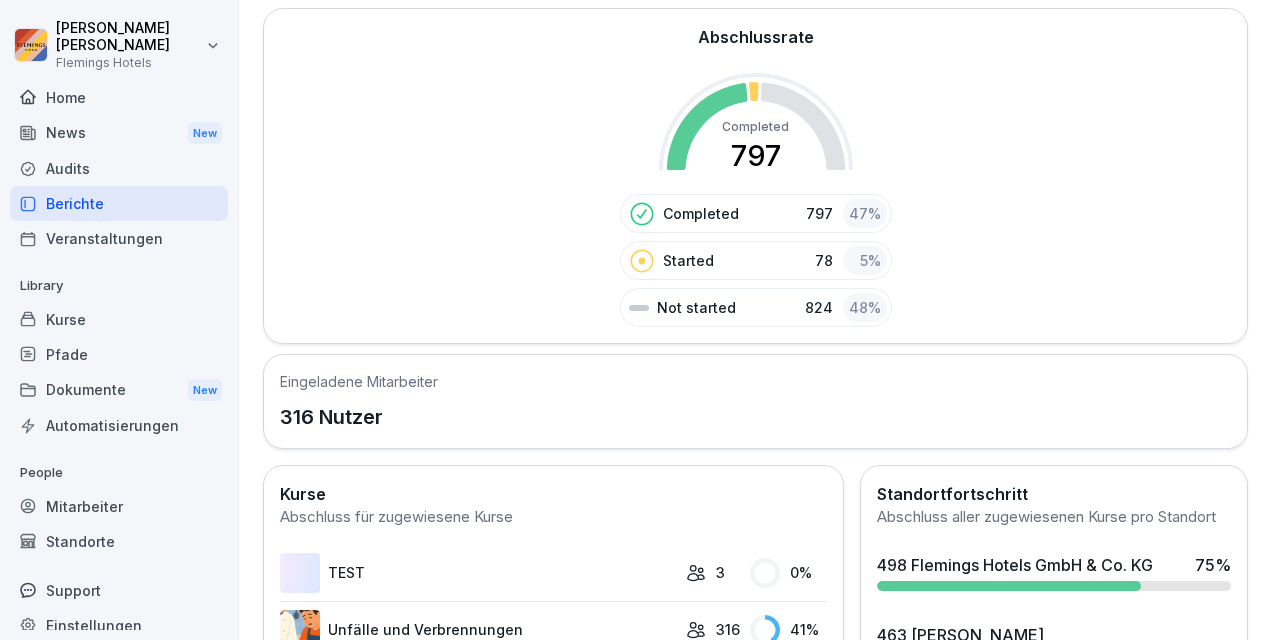 click on "Home" at bounding box center (119, 97) 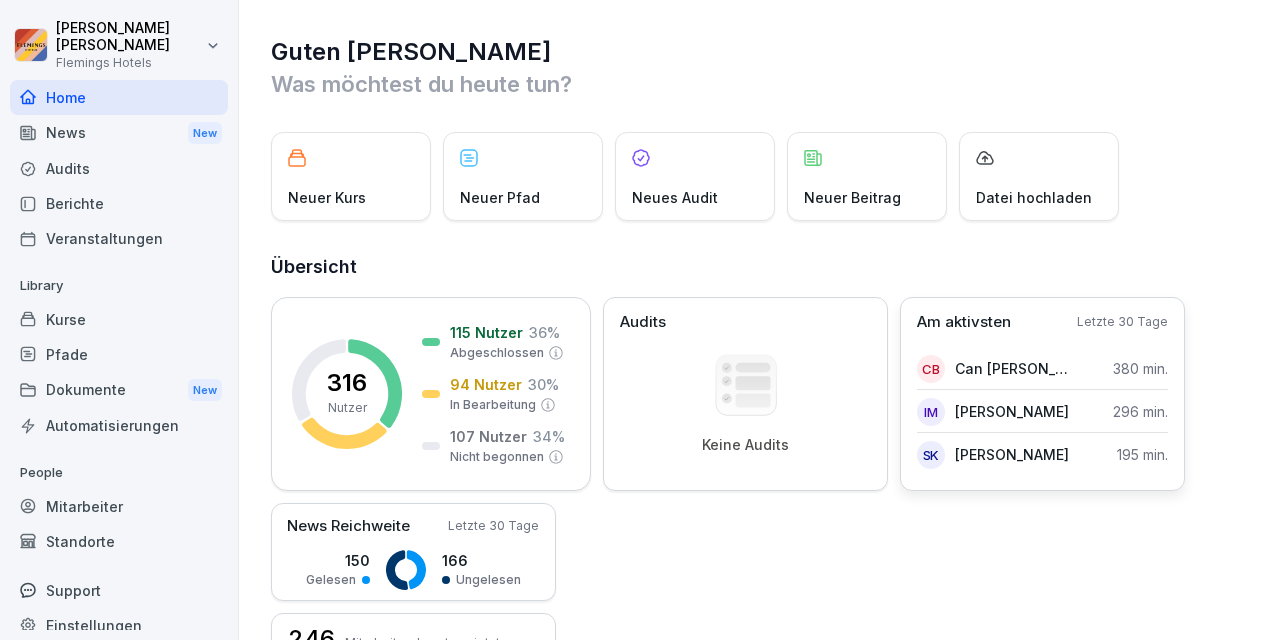 click on "Am aktivsten" at bounding box center [964, 322] 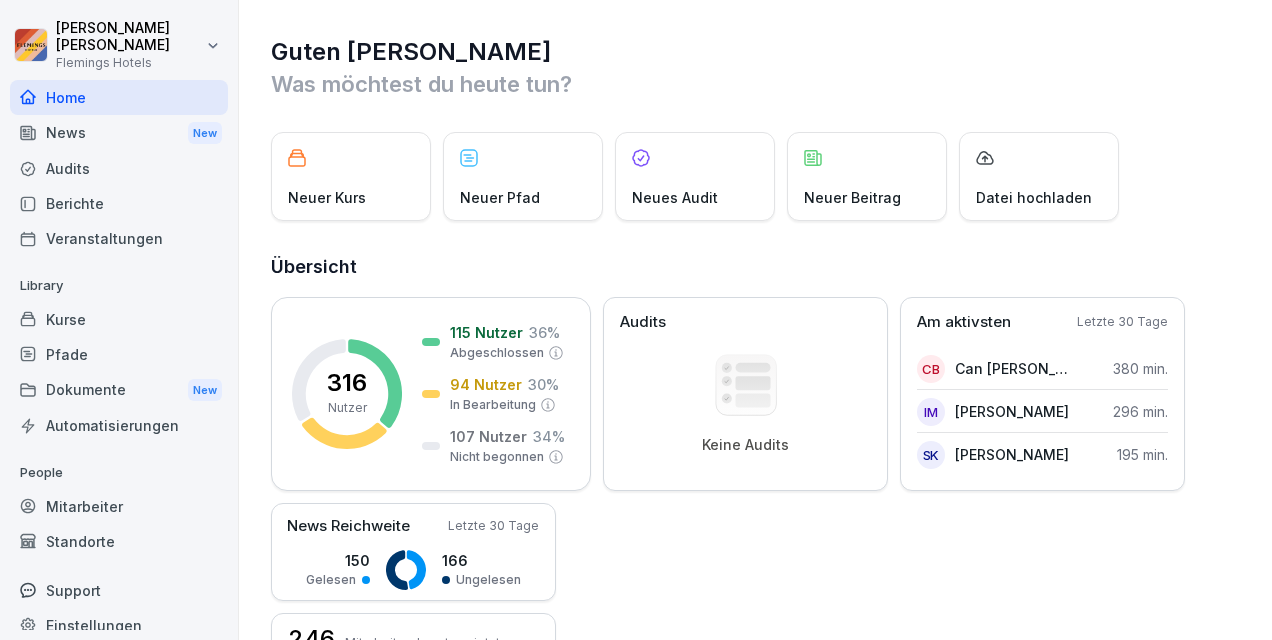 click on "Mitarbeiter" at bounding box center (119, 506) 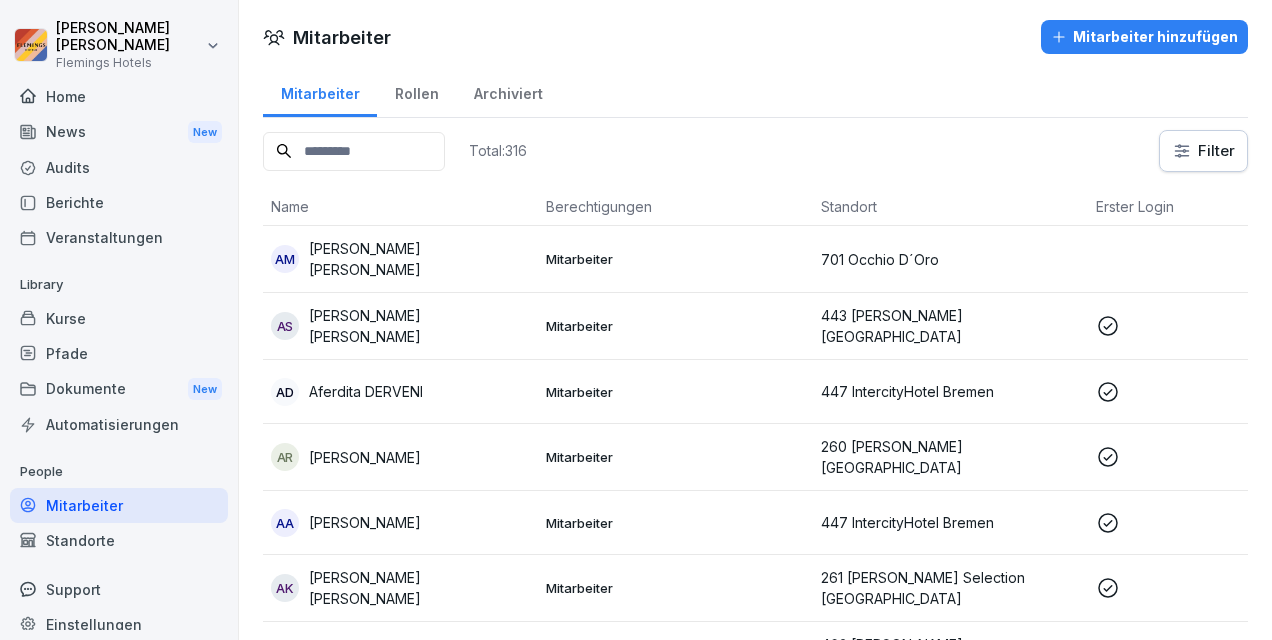 scroll, scrollTop: 0, scrollLeft: 0, axis: both 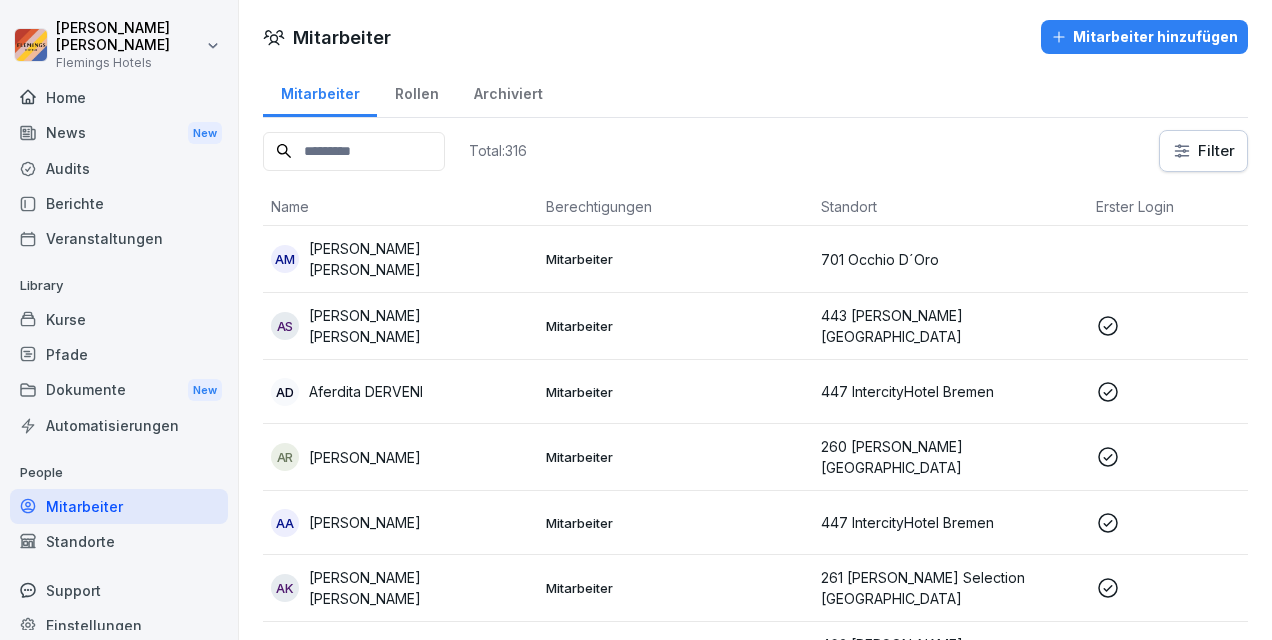 click on "[PERSON_NAME] Hotels Home News New Audits Berichte Veranstaltungen Library Kurse Pfade Dokumente New Automatisierungen People Mitarbeiter Standorte Support Einstellungen Mitarbeiter Mitarbeiter hinzufügen Mitarbeiter Rollen Archiviert Total:  316 Filter Name Berechtigungen Standort Erster Login [PERSON_NAME] AM [PERSON_NAME] [PERSON_NAME] Mitarbeiter 701 Occhio D´Oro Küche AS [PERSON_NAME] [PERSON_NAME] Mitarbeiter 443 [PERSON_NAME] Hotel [GEOGRAPHIC_DATA] Azubi AD [PERSON_NAME] Mitarbeiter 447 IntercityHotel Bremen Front Office AR [PERSON_NAME] Mitarbeiter 260 [PERSON_NAME] [GEOGRAPHIC_DATA]-Stadthalle Front Office [PERSON_NAME] Mitarbeiter 447 IntercityHotel Bremen Service AK [PERSON_NAME] [PERSON_NAME] Mitarbeiter 261 [PERSON_NAME] Selection Hotel [GEOGRAPHIC_DATA]-City Service AY [PERSON_NAME] Mitarbeiter [GEOGRAPHIC_DATA][PERSON_NAME] [GEOGRAPHIC_DATA] Front Office AA [GEOGRAPHIC_DATA] [GEOGRAPHIC_DATA][PERSON_NAME] Mitarbeiter 260 [PERSON_NAME][GEOGRAPHIC_DATA]-[GEOGRAPHIC_DATA] Office AM [PERSON_NAME] Mitarbeiter 261 [PERSON_NAME] Selection [GEOGRAPHIC_DATA]-City Housekeeping AS [PERSON_NAME] AB" at bounding box center [636, 320] 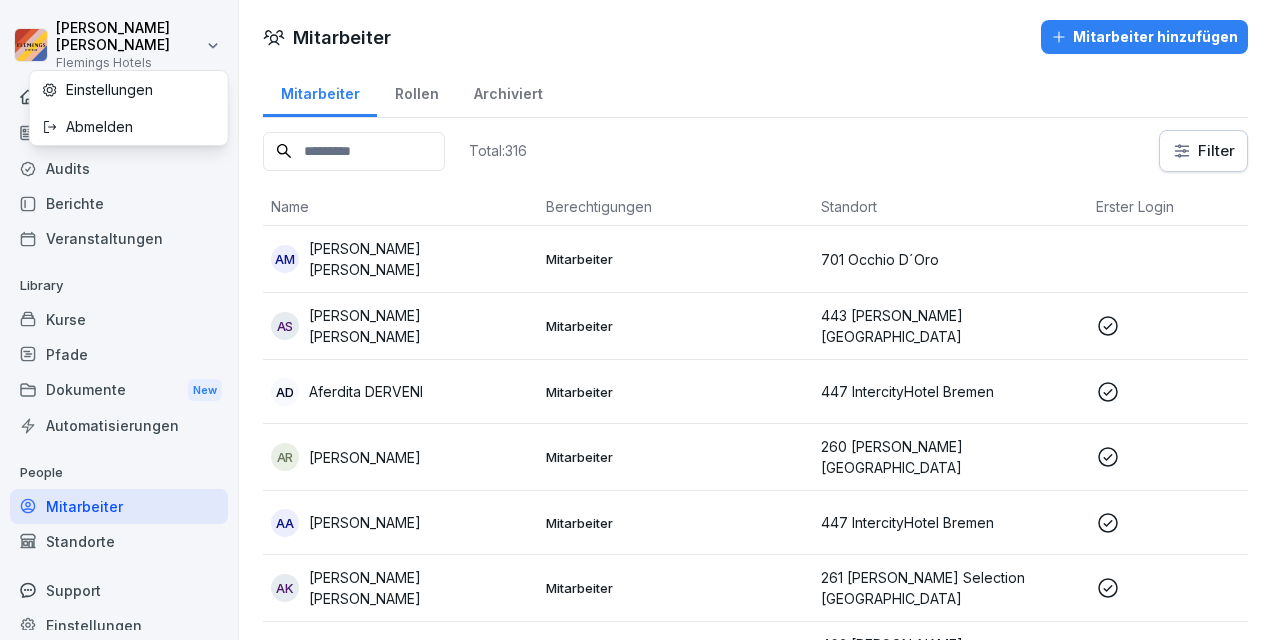 click on "[PERSON_NAME] Hotels Home News New Audits Berichte Veranstaltungen Library Kurse Pfade Dokumente New Automatisierungen People Mitarbeiter Standorte Support Einstellungen Mitarbeiter Mitarbeiter hinzufügen Mitarbeiter Rollen Archiviert Total:  316 Filter Name Berechtigungen Standort Erster Login [PERSON_NAME] AM [PERSON_NAME] [PERSON_NAME] Mitarbeiter 701 Occhio D´Oro Küche AS [PERSON_NAME] [PERSON_NAME] Mitarbeiter 443 [PERSON_NAME] Hotel [GEOGRAPHIC_DATA] Azubi AD [PERSON_NAME] Mitarbeiter 447 IntercityHotel Bremen Front Office AR [PERSON_NAME] Mitarbeiter 260 [PERSON_NAME] [GEOGRAPHIC_DATA]-Stadthalle Front Office [PERSON_NAME] Mitarbeiter 447 IntercityHotel Bremen Service AK [PERSON_NAME] [PERSON_NAME] Mitarbeiter 261 [PERSON_NAME] Selection Hotel [GEOGRAPHIC_DATA]-City Service AY [PERSON_NAME] Mitarbeiter [GEOGRAPHIC_DATA][PERSON_NAME] [GEOGRAPHIC_DATA] Front Office AA [GEOGRAPHIC_DATA] [GEOGRAPHIC_DATA][PERSON_NAME] Mitarbeiter 260 [PERSON_NAME][GEOGRAPHIC_DATA]-[GEOGRAPHIC_DATA] Office AM [PERSON_NAME] Mitarbeiter 261 [PERSON_NAME] Selection [GEOGRAPHIC_DATA]-City Housekeeping AS [PERSON_NAME] AB" at bounding box center (636, 320) 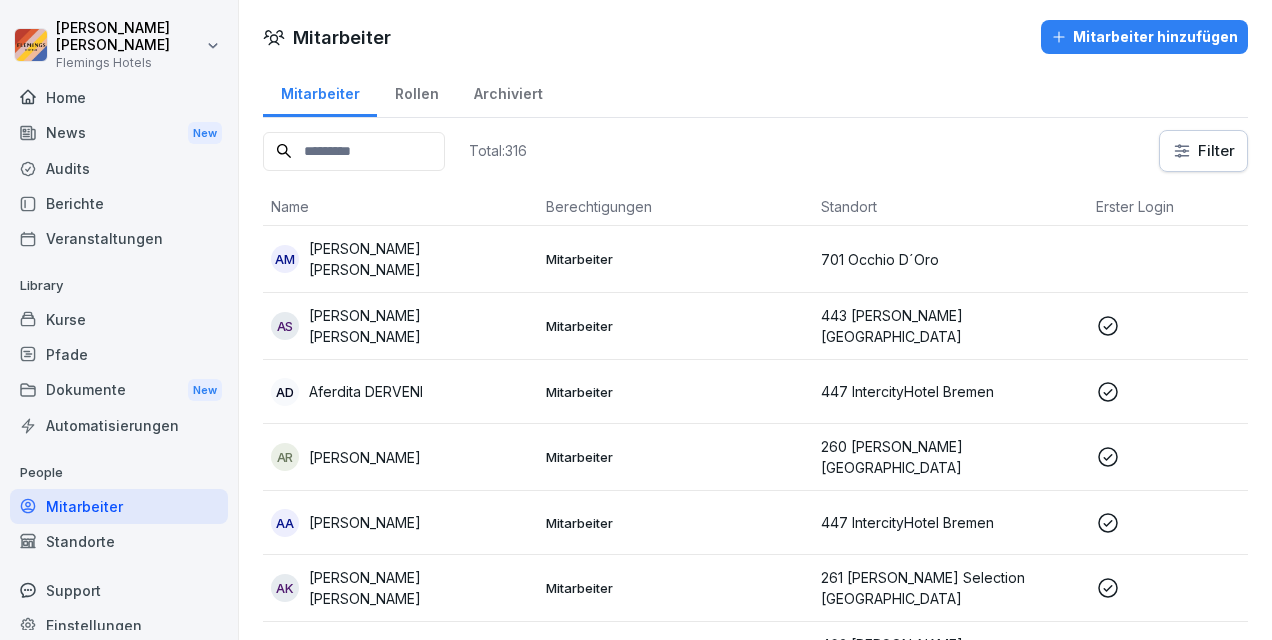 click on "Home" at bounding box center [119, 97] 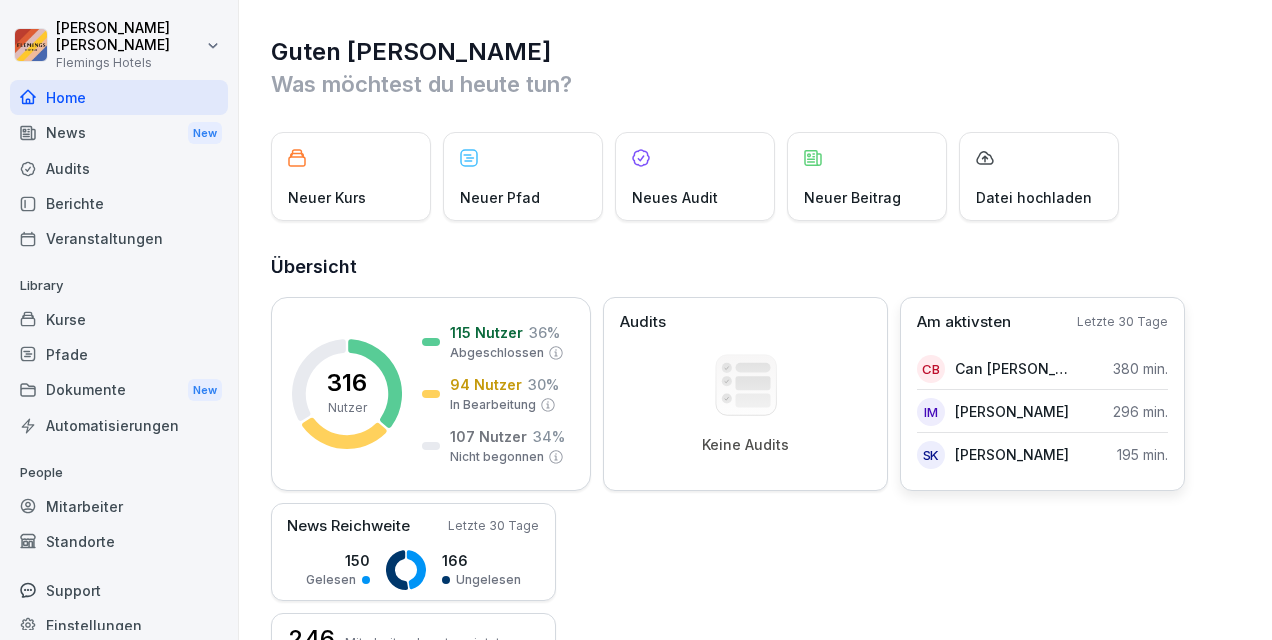 click on "Am aktivsten" at bounding box center [964, 322] 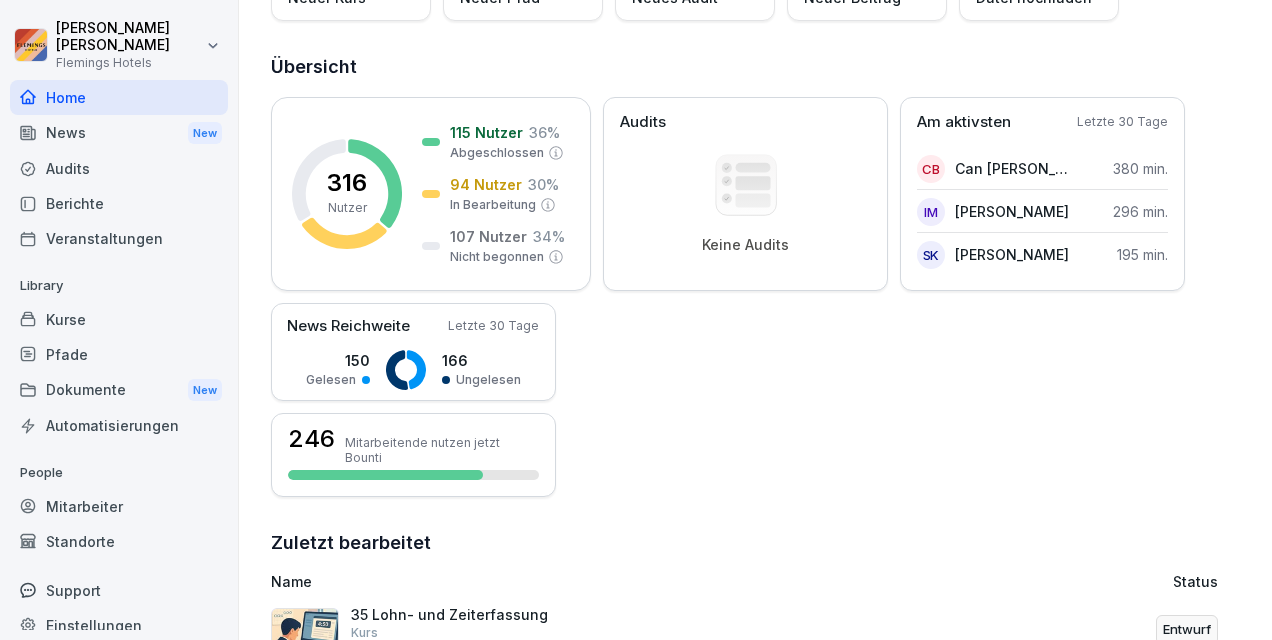 scroll, scrollTop: 0, scrollLeft: 0, axis: both 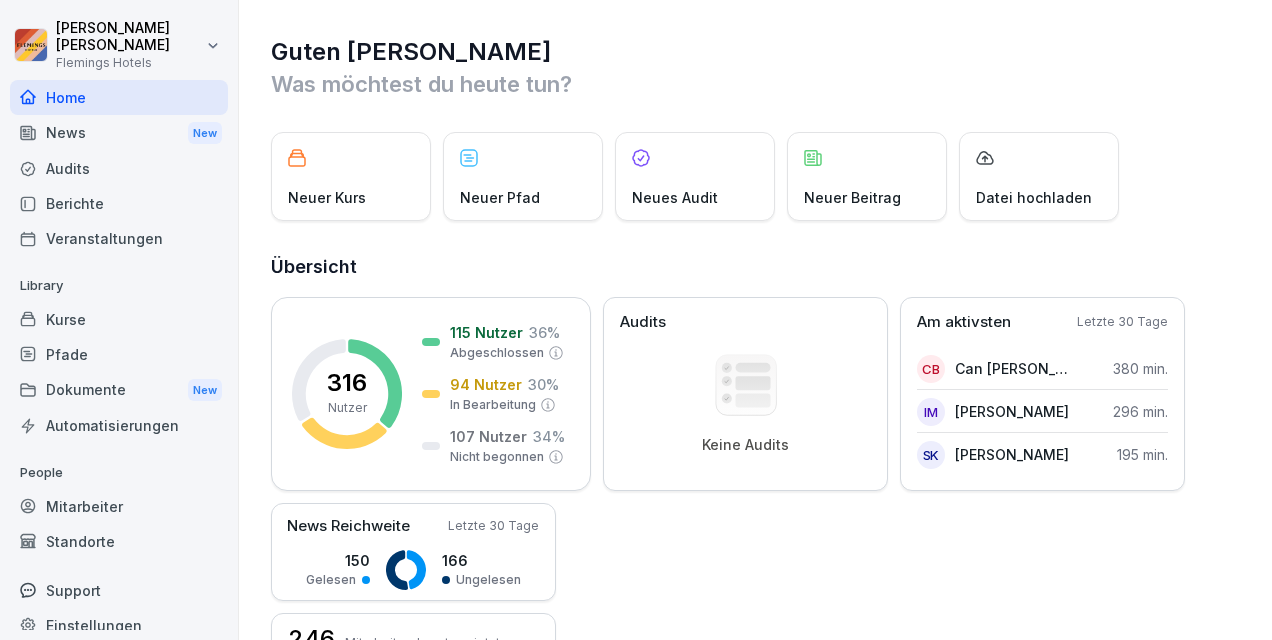 click on "Neuer Kurs Neuer Pfad Neues Audit Neuer Beitrag Datei hochladen" at bounding box center [756, 176] 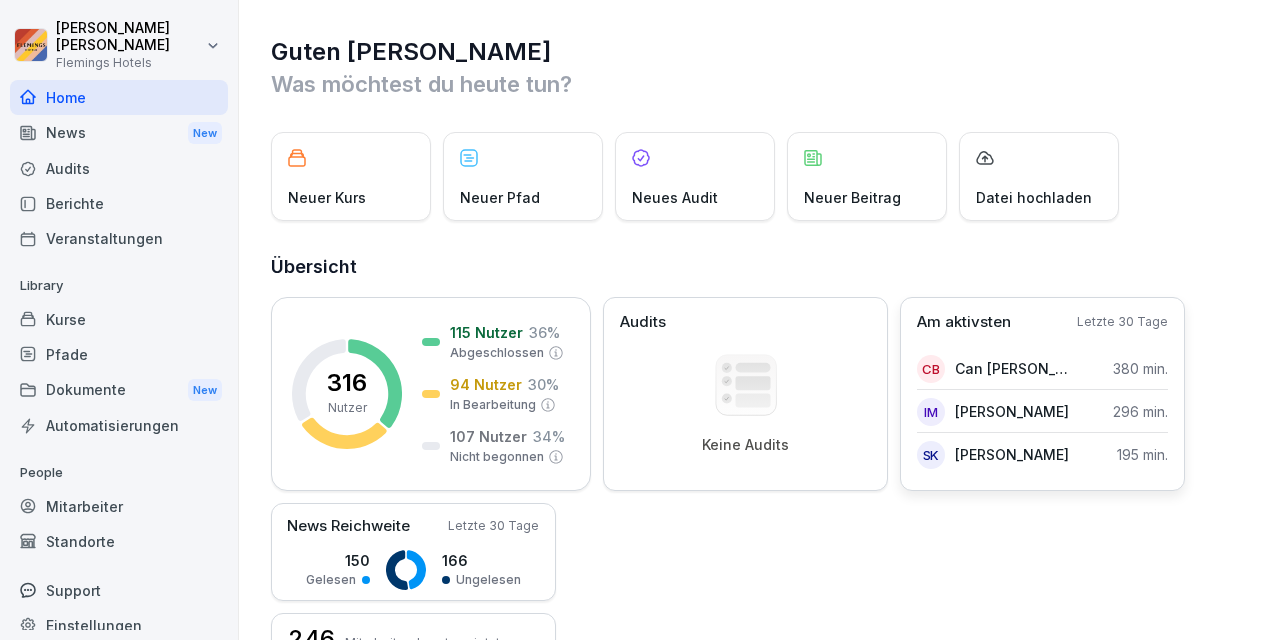 click on "Am aktivsten Letzte 30 Tage" at bounding box center [1042, 322] 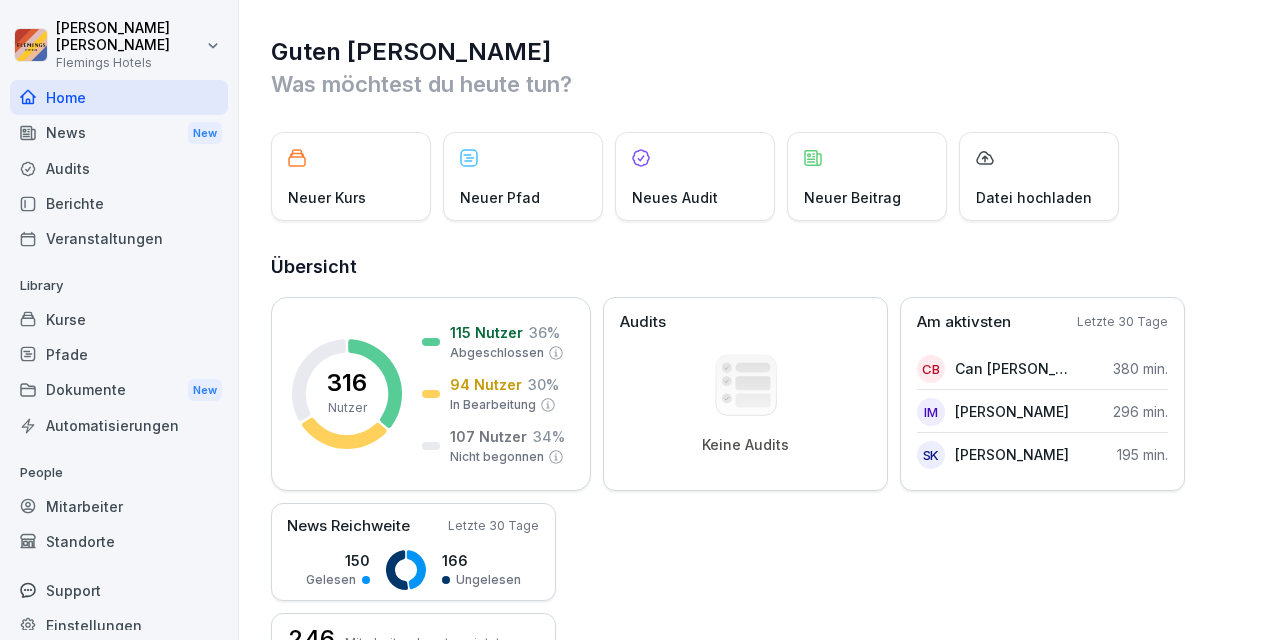 click on "News New" at bounding box center [119, 133] 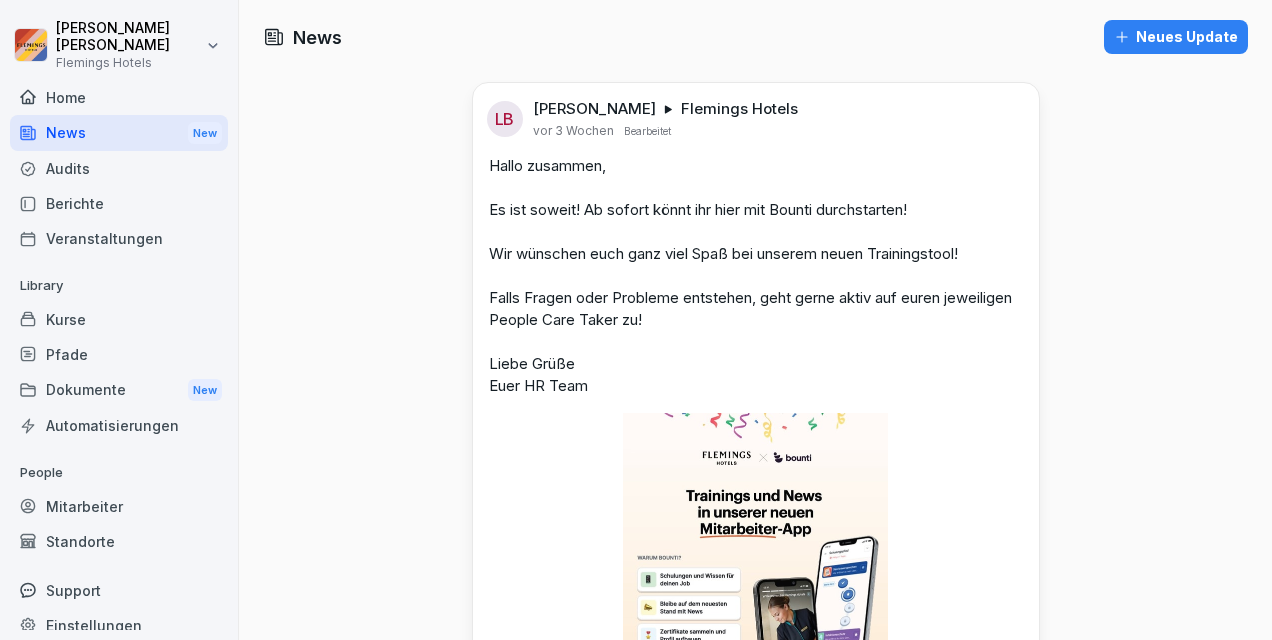 scroll, scrollTop: 3, scrollLeft: 0, axis: vertical 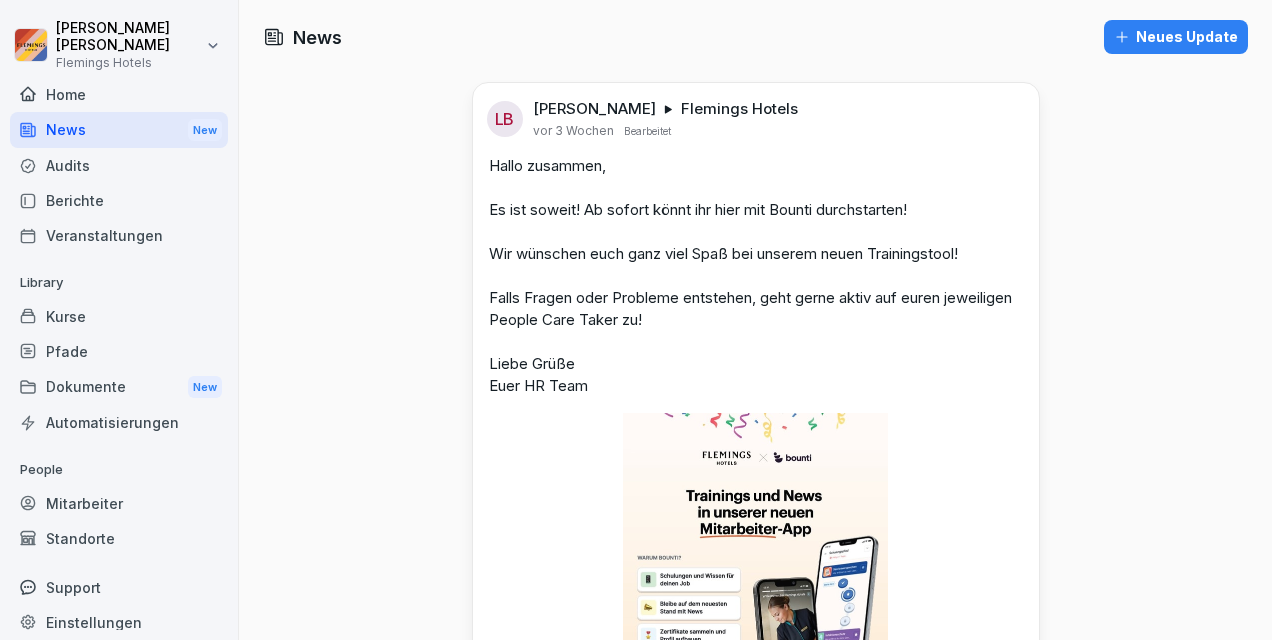click on "Standorte" at bounding box center [119, 538] 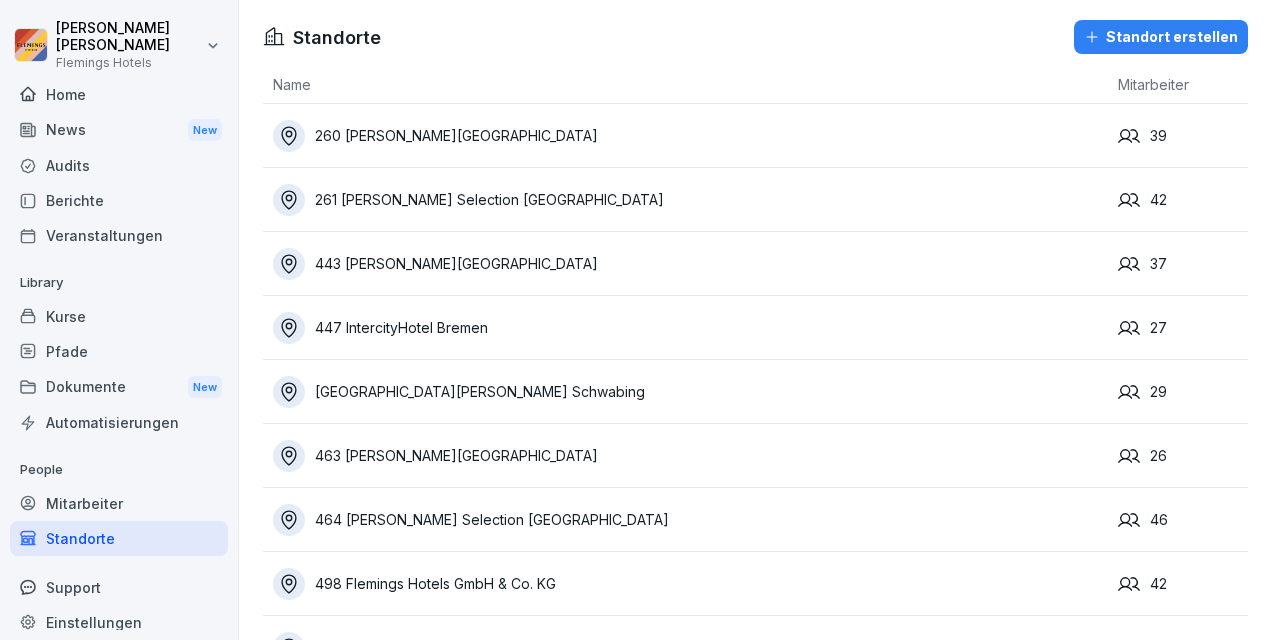 click on "[GEOGRAPHIC_DATA][PERSON_NAME] Schwabing" at bounding box center [690, 392] 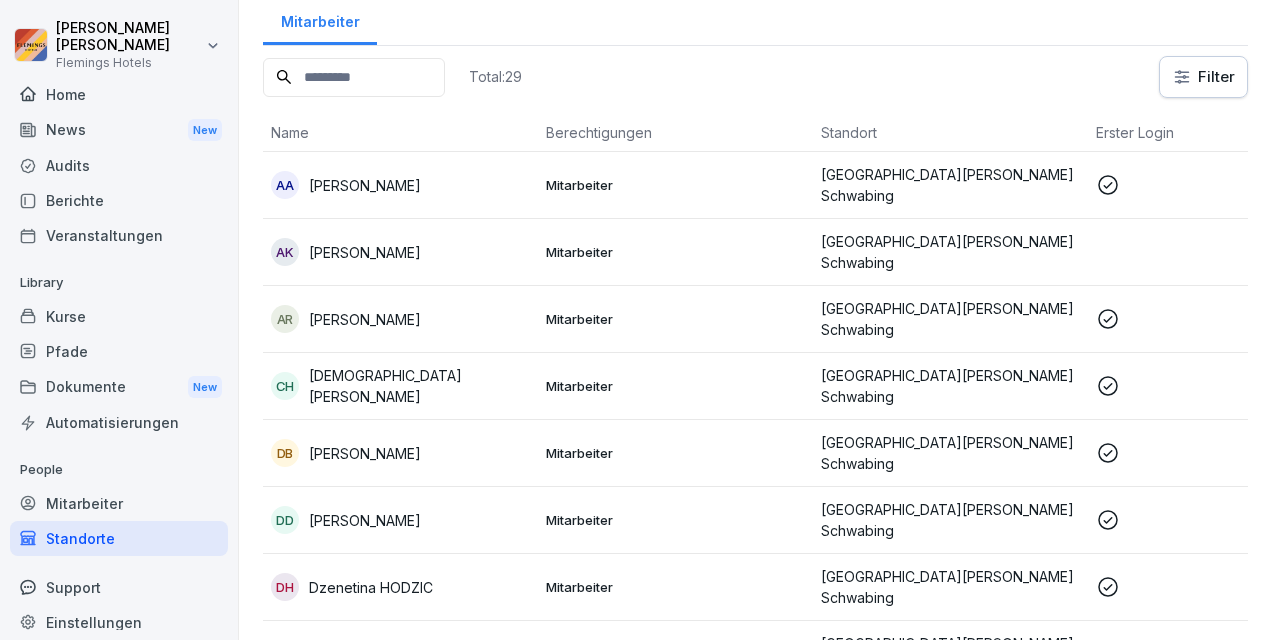 scroll, scrollTop: 0, scrollLeft: 0, axis: both 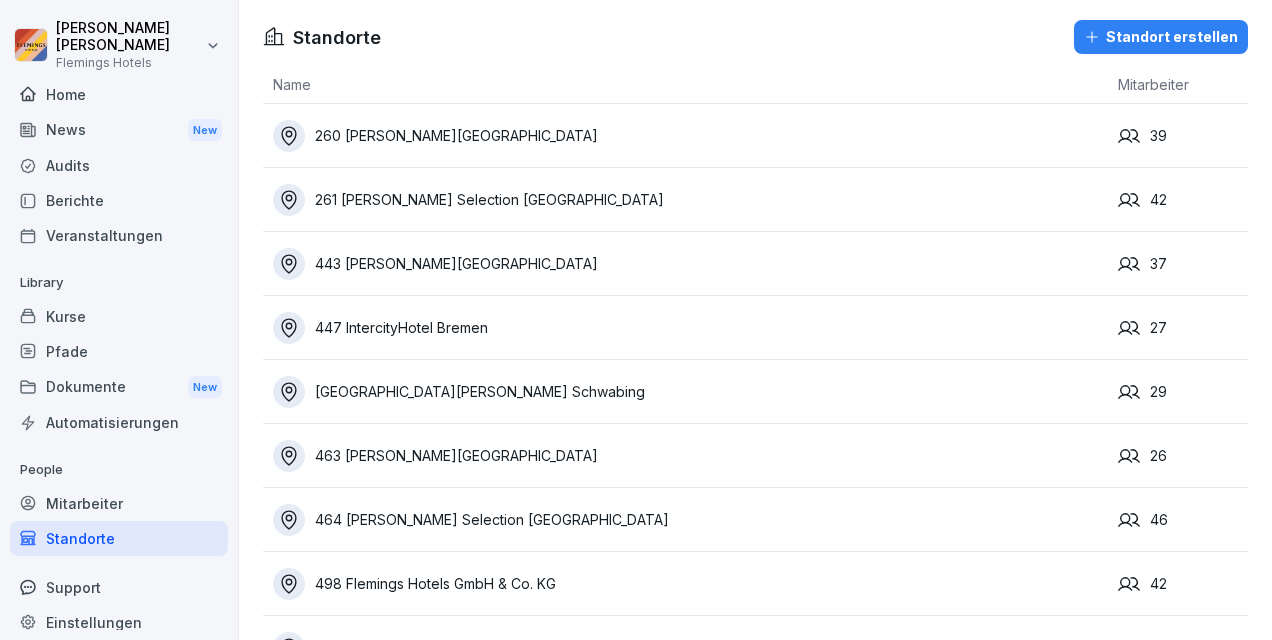 click on "463 [PERSON_NAME][GEOGRAPHIC_DATA]" at bounding box center (690, 456) 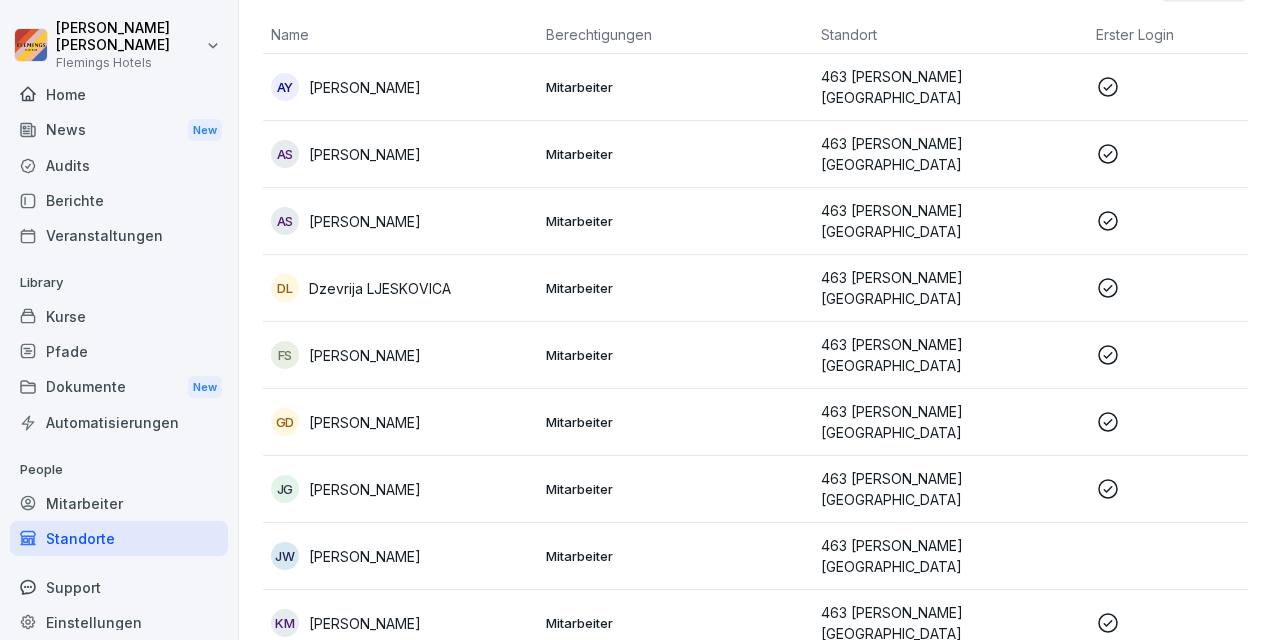 scroll, scrollTop: 400, scrollLeft: 0, axis: vertical 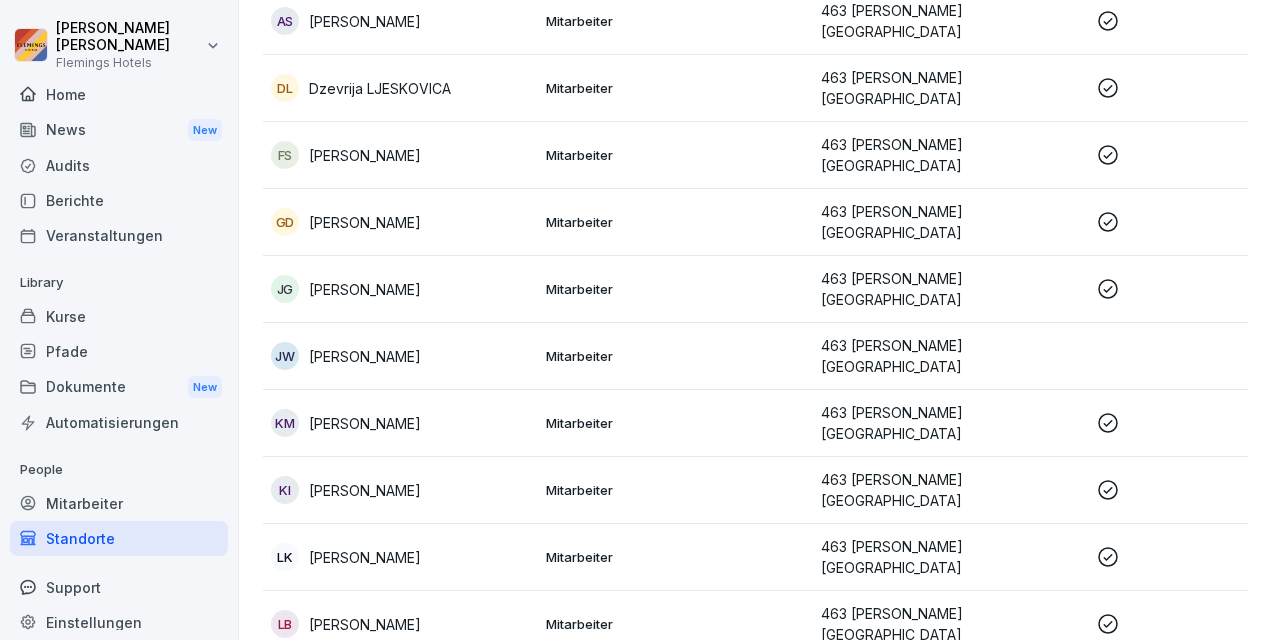 click on "Mitarbeiter" at bounding box center (675, 356) 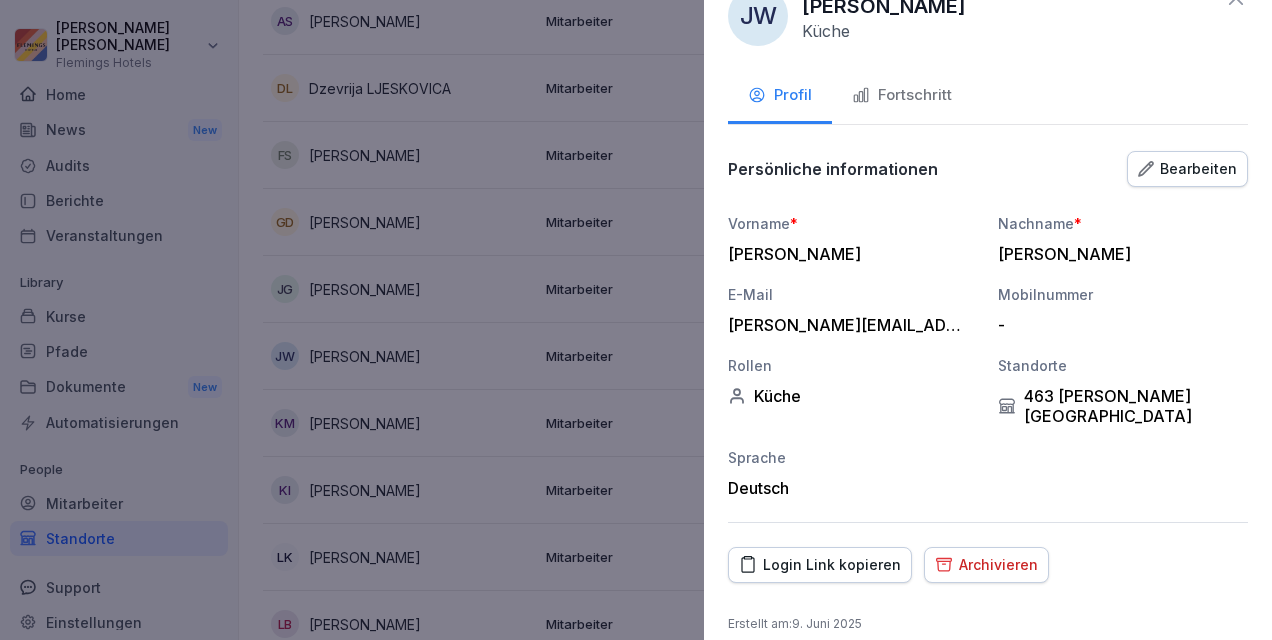 scroll, scrollTop: 60, scrollLeft: 0, axis: vertical 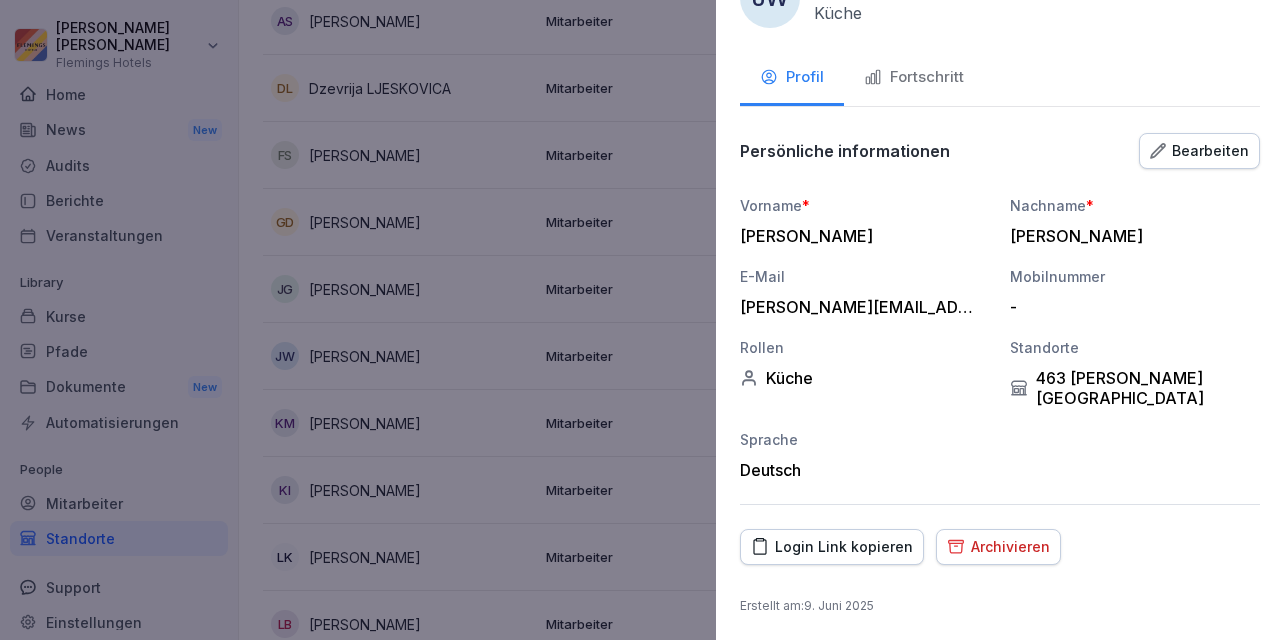 click at bounding box center (636, 320) 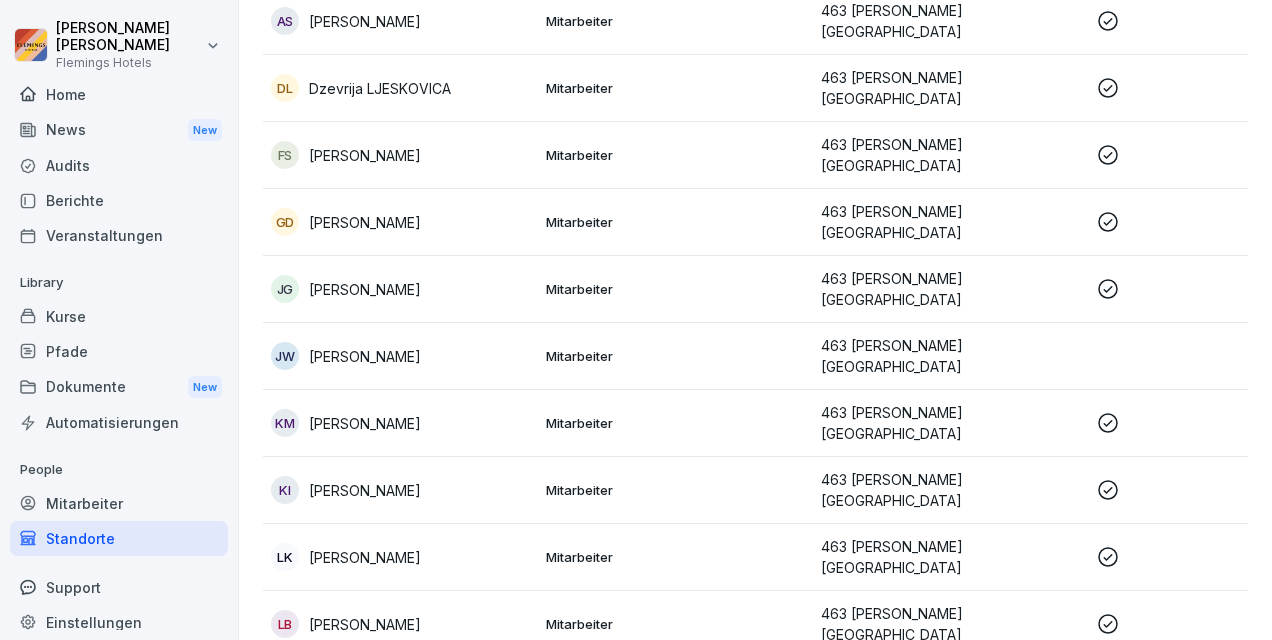 scroll, scrollTop: 700, scrollLeft: 0, axis: vertical 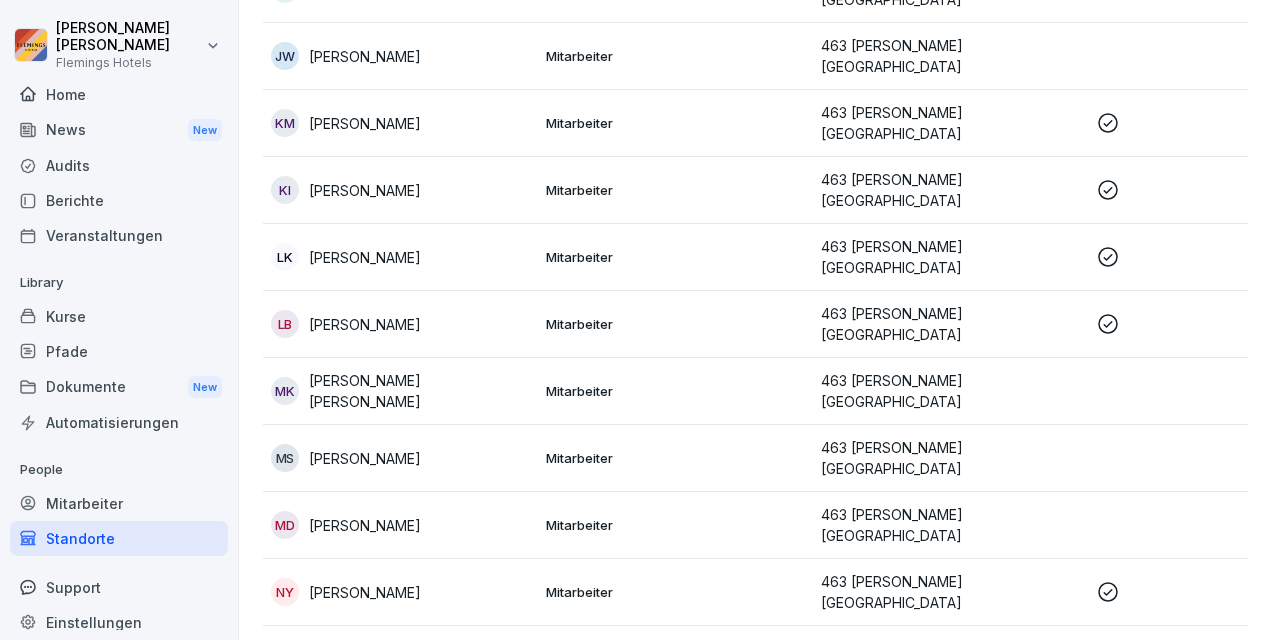 click on "Mitarbeiter" at bounding box center [675, 458] 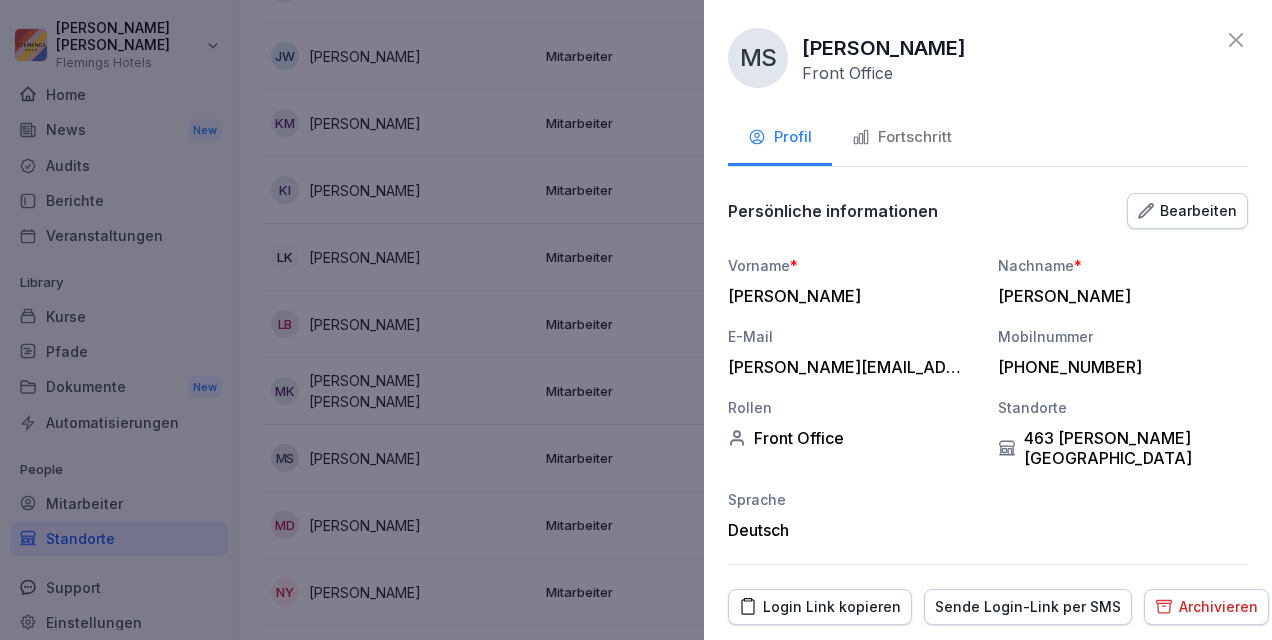 click at bounding box center [636, 320] 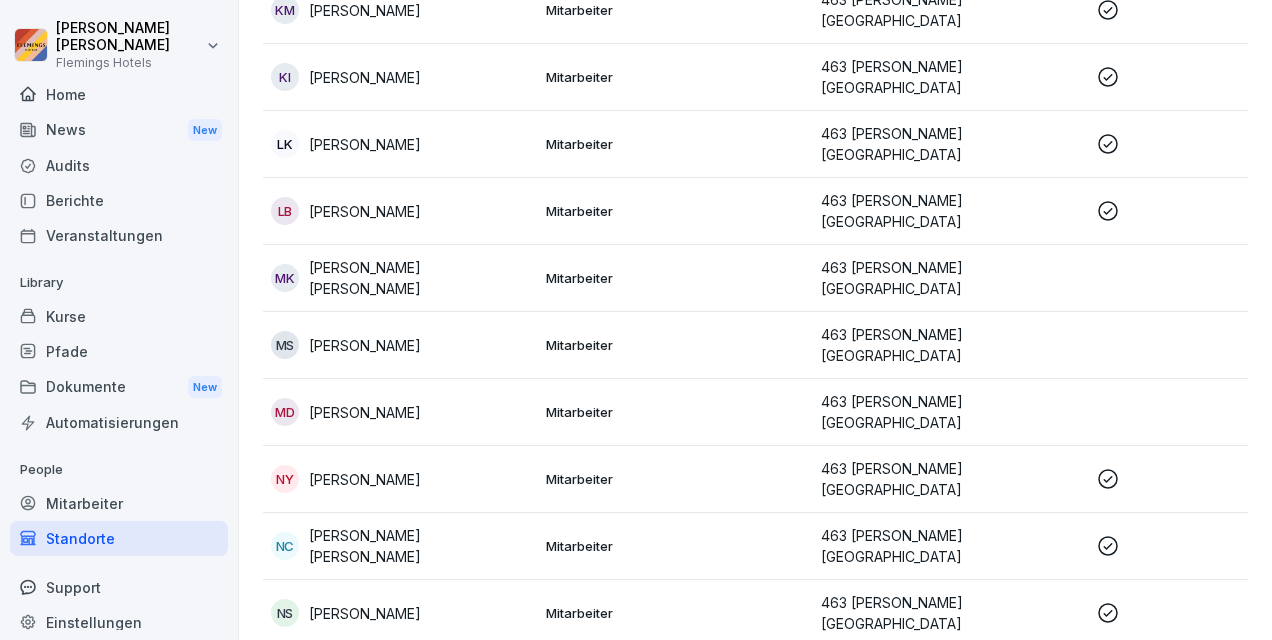 scroll, scrollTop: 900, scrollLeft: 0, axis: vertical 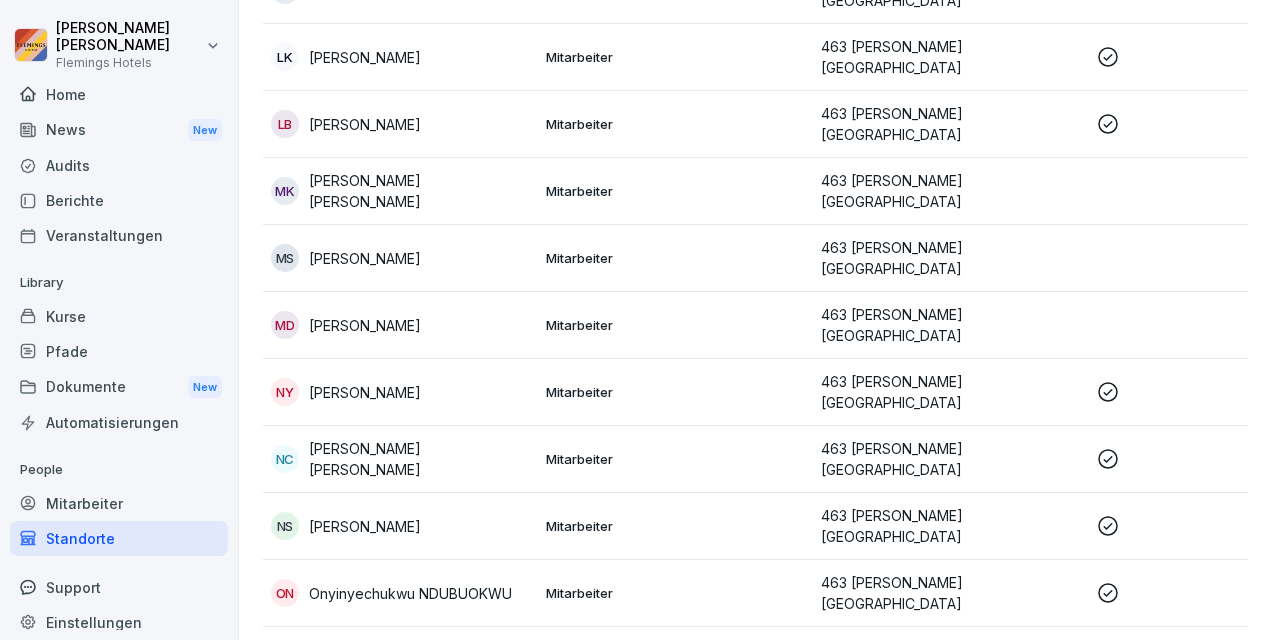 click on "[PERSON_NAME]" at bounding box center [365, 258] 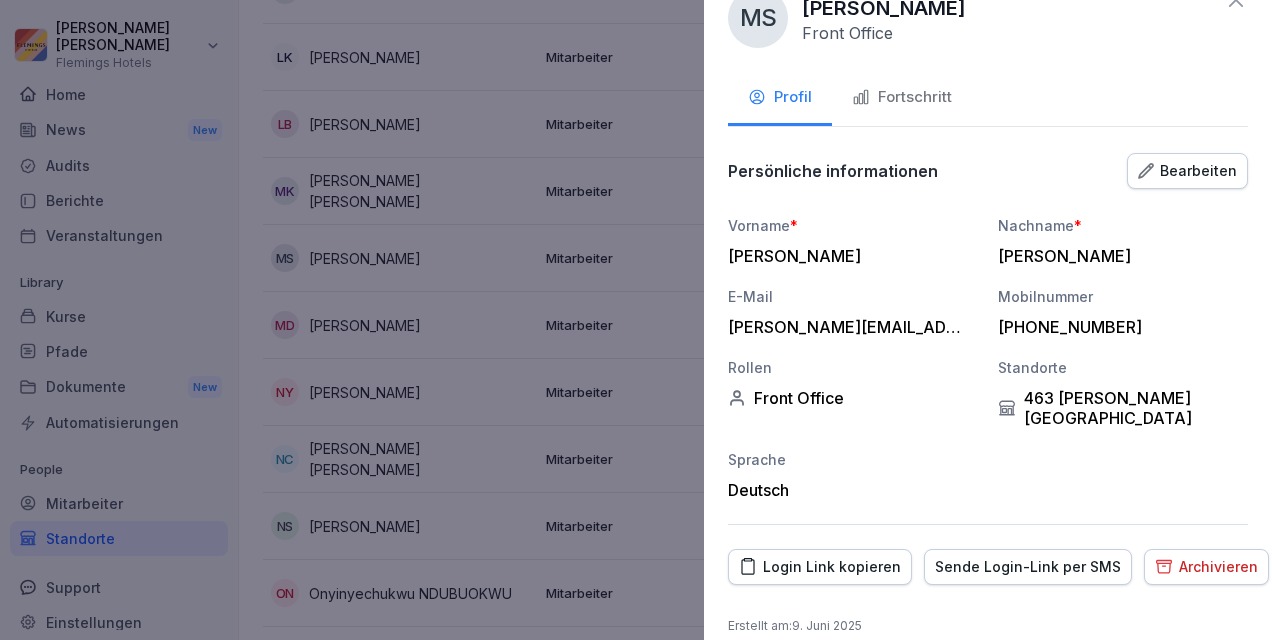 scroll, scrollTop: 60, scrollLeft: 0, axis: vertical 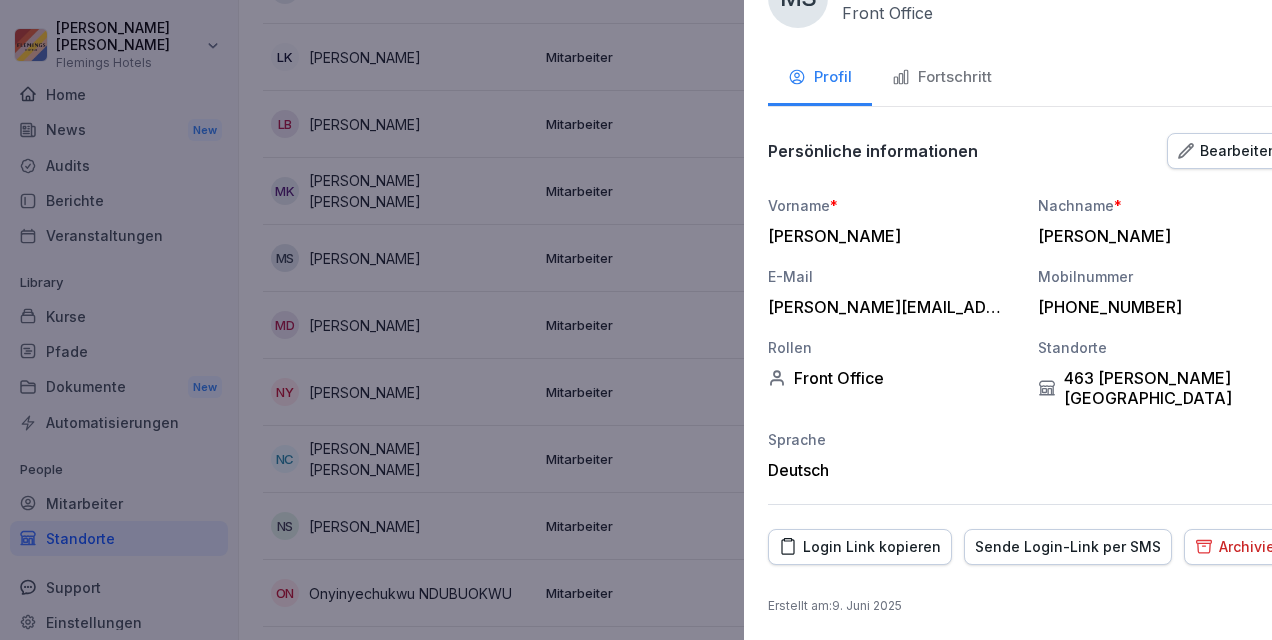 click at bounding box center [636, 320] 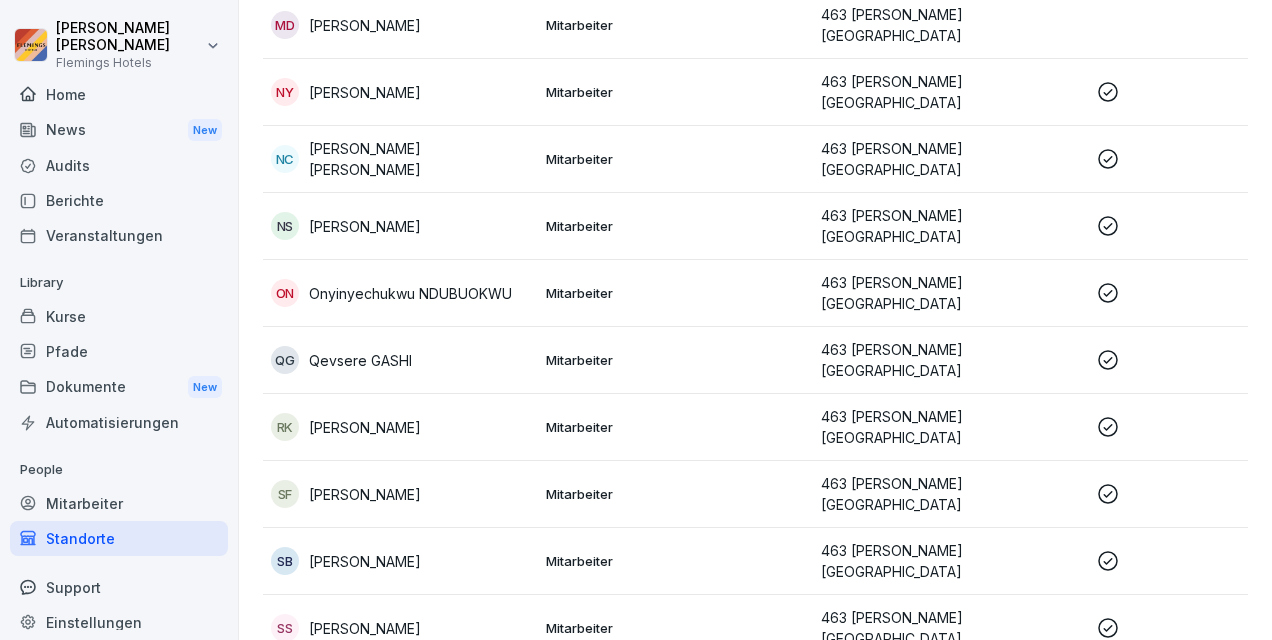 scroll, scrollTop: 1312, scrollLeft: 0, axis: vertical 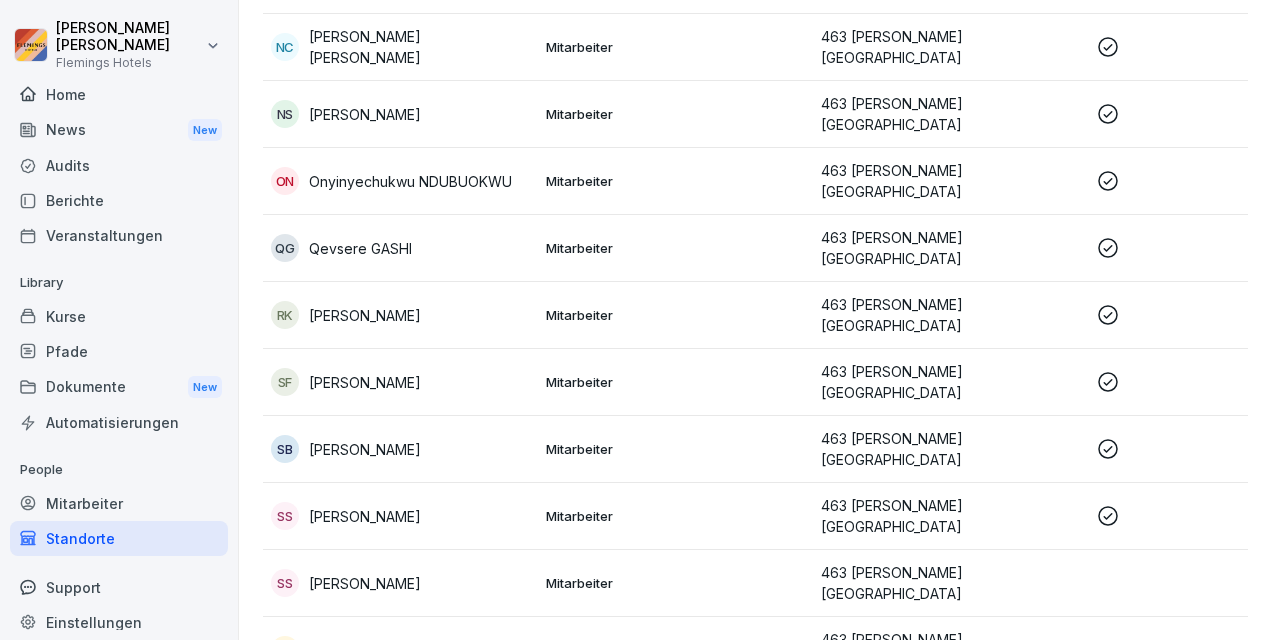 click on "SS [PERSON_NAME]" at bounding box center (400, 583) 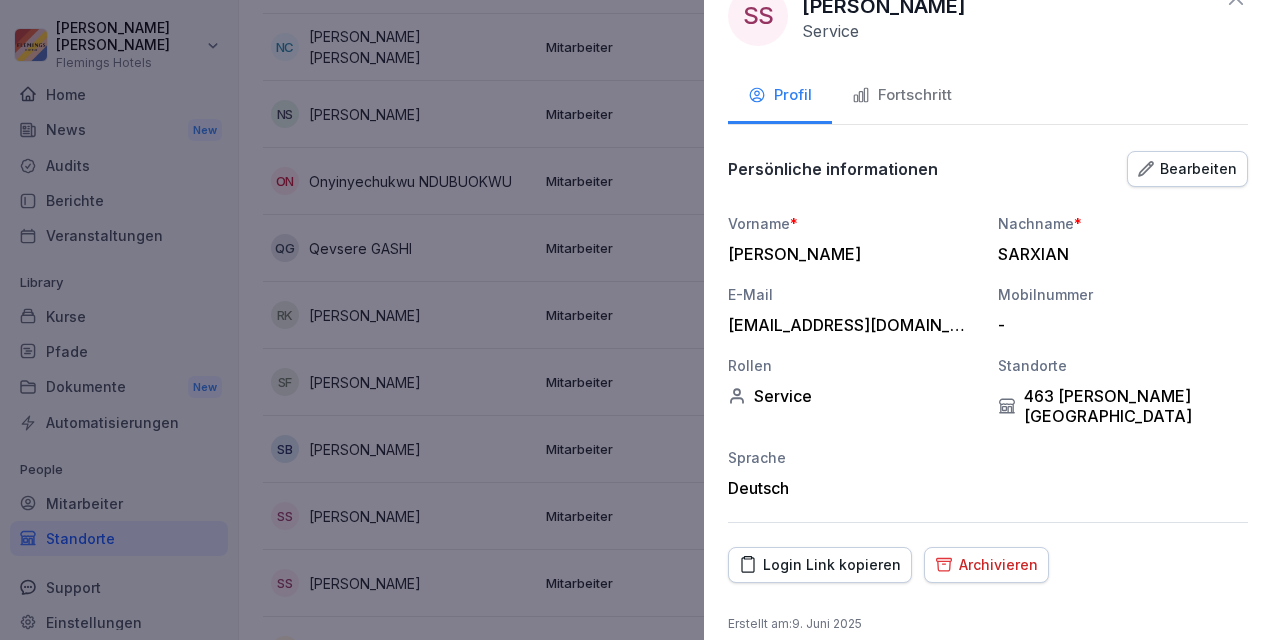 scroll, scrollTop: 60, scrollLeft: 0, axis: vertical 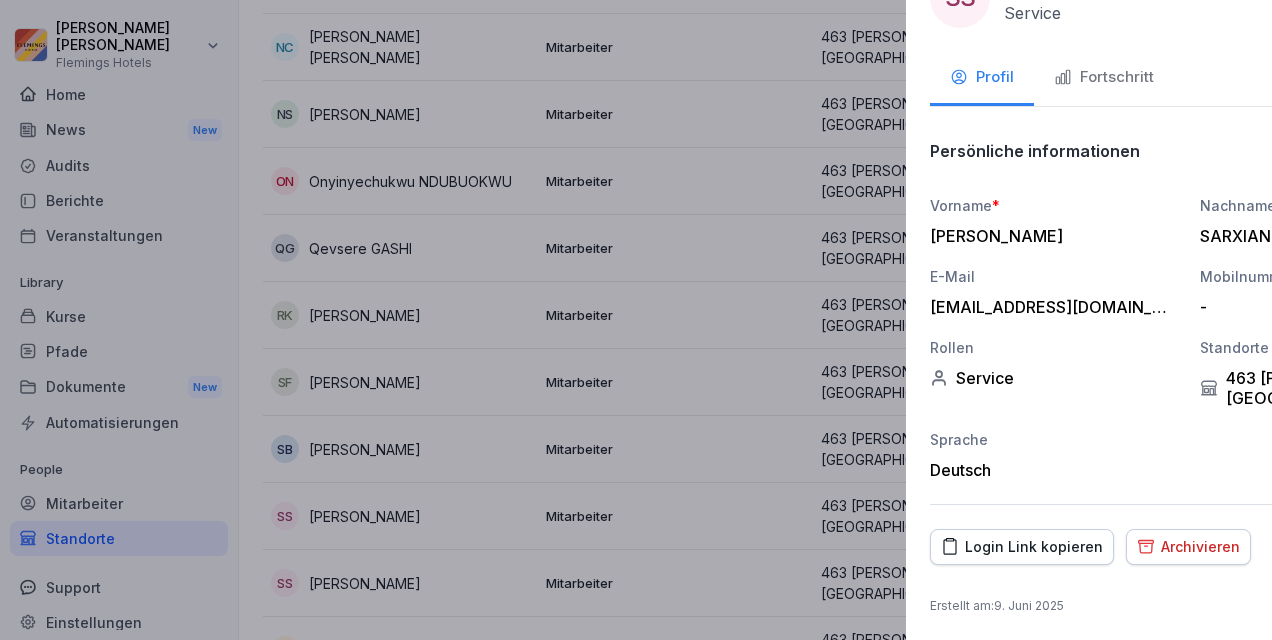 click at bounding box center (636, 320) 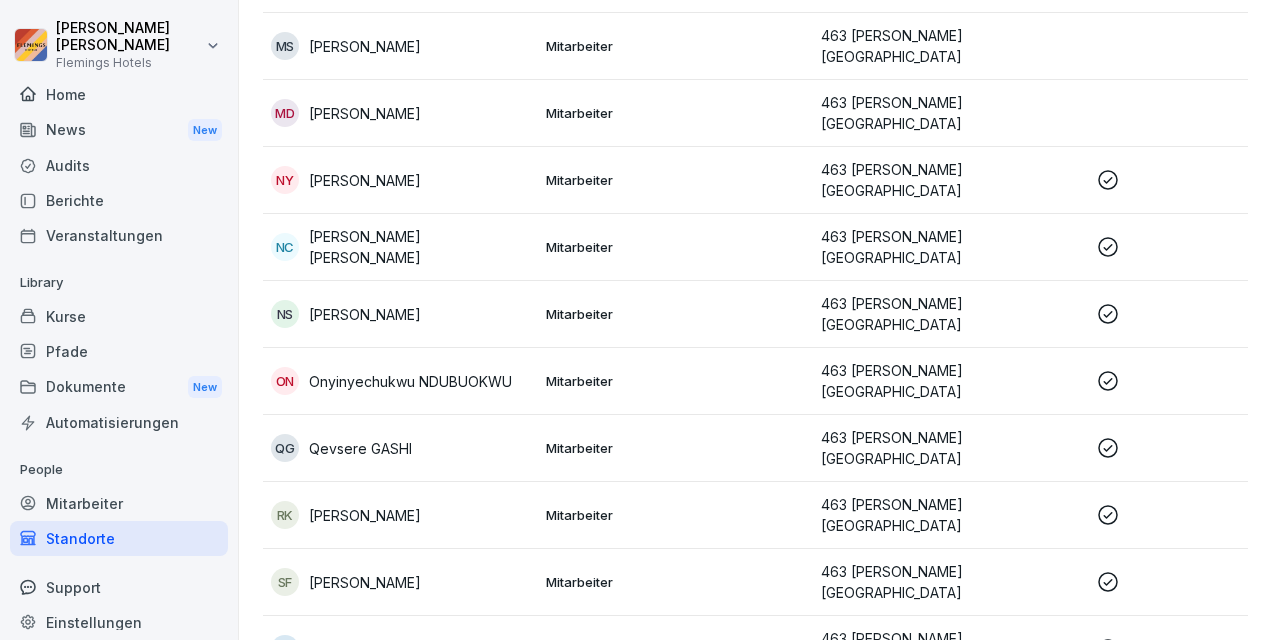 scroll, scrollTop: 1312, scrollLeft: 0, axis: vertical 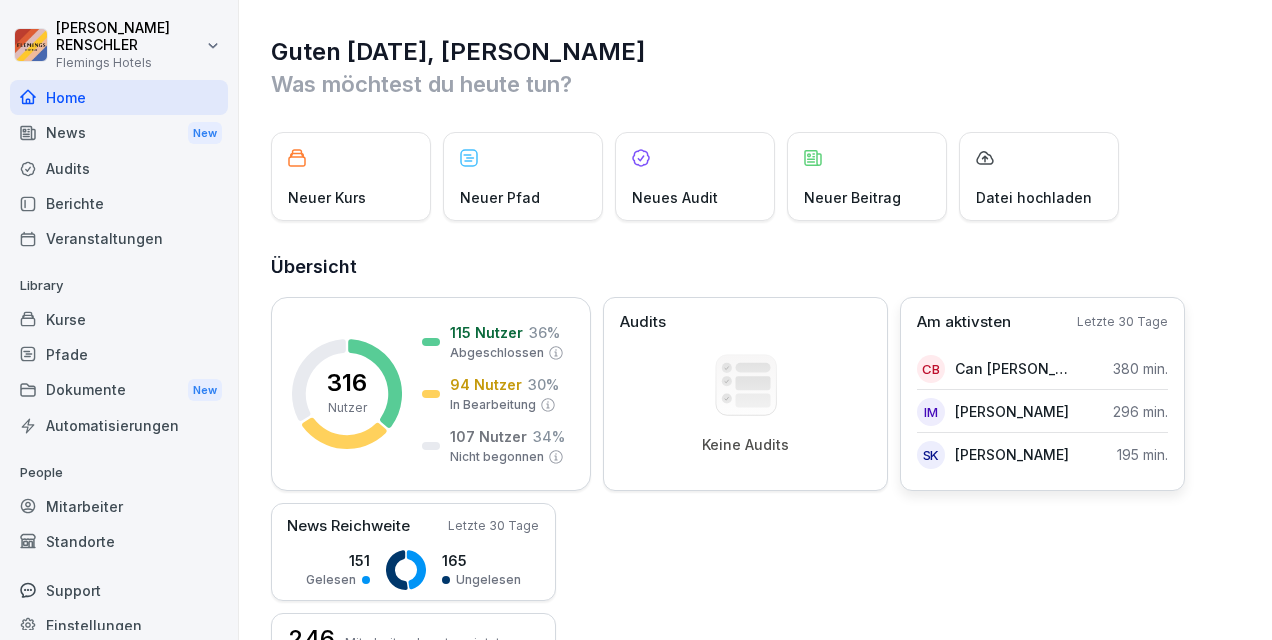 click on "[PERSON_NAME]" at bounding box center (1012, 454) 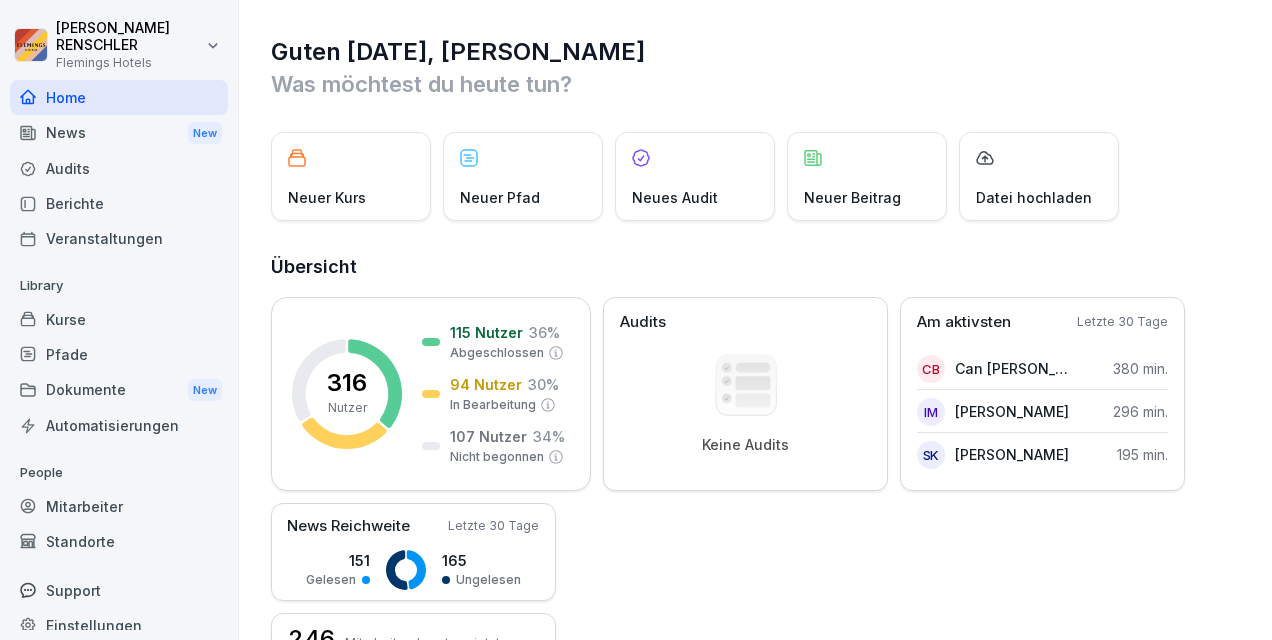 click on "Guten Morgen, Fritz Was möchtest du heute tun? Neuer Kurs Neuer Pfad Neues Audit Neuer Beitrag Datei hochladen Übersicht 316 Nutzer 115 Nutzer 36 % Abgeschlossen 94 Nutzer 30 % In Bearbeitung 107 Nutzer 34 % Nicht begonnen Audits Keine Audits Am aktivsten Letzte 30 Tage CB Can Holger BICER 380 min. IM Irina MOISEENKO 296 min. SK Sidney Ernest KEISEB 195 min. News Reichweite Letzte 30 Tage 151 Gelesen 165 Ungelesen 246 Mitarbeitende nutzen jetzt Bounti Zuletzt bearbeitet Name Status 35 Lohn- und Zeiterfassung Kurs Entwurf TEST  Kurs 3 0% Verhalten als Gastgeber Kurs 1 0% Geldverkehr: Grundlagen und Prozesse (Lena) Kurs Entwurf Mobilfunkmanagement Kurs 1 0% Chemikaliensicherheit Pfad 8 0% Aktivitäten Mehr anzeigen 22.7.2025 Fritz RENSCHLER hat einen Beitrag angesehen Hallo zusammen,
Es ist soweit! Ab sofort könnt ihr hier mit Bounti durchstarten!
Wir wünschen euch vor 4 Minuten Ali ABU BAKR hat einen Kurs begonnen Erste Hilfe Grundlagen  vor 5 Stunden 21.7.2025 Ali ABU BAKR nutzt jetzt Bounti" at bounding box center (755, 856) 